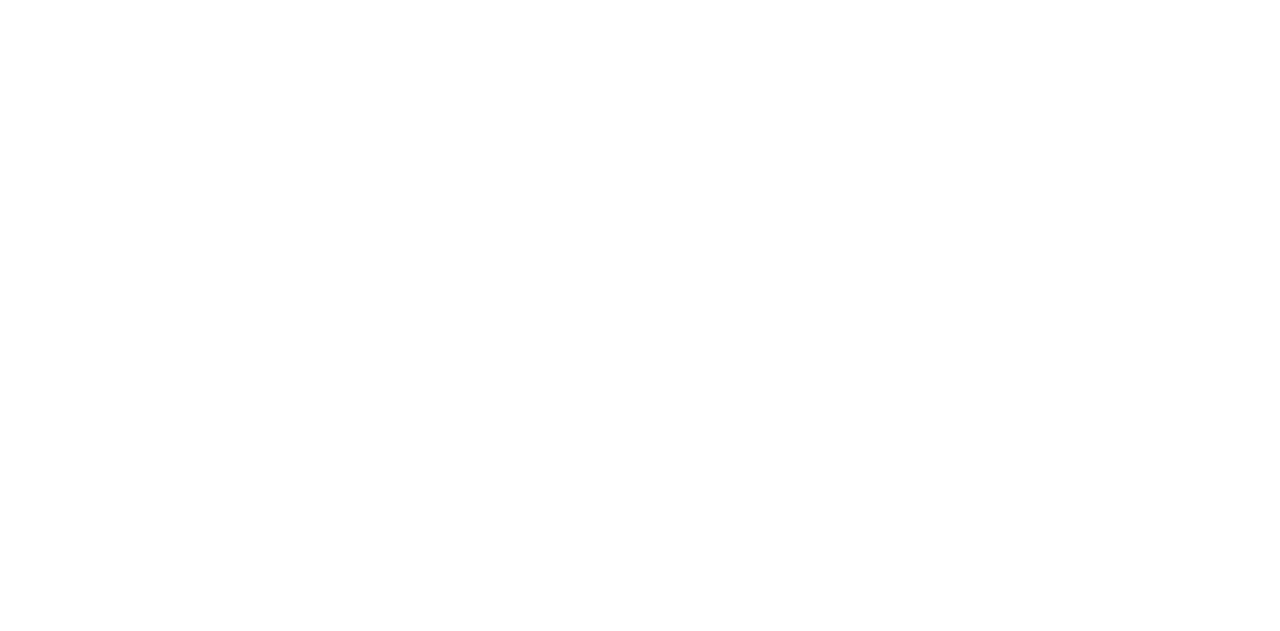 scroll, scrollTop: 0, scrollLeft: 0, axis: both 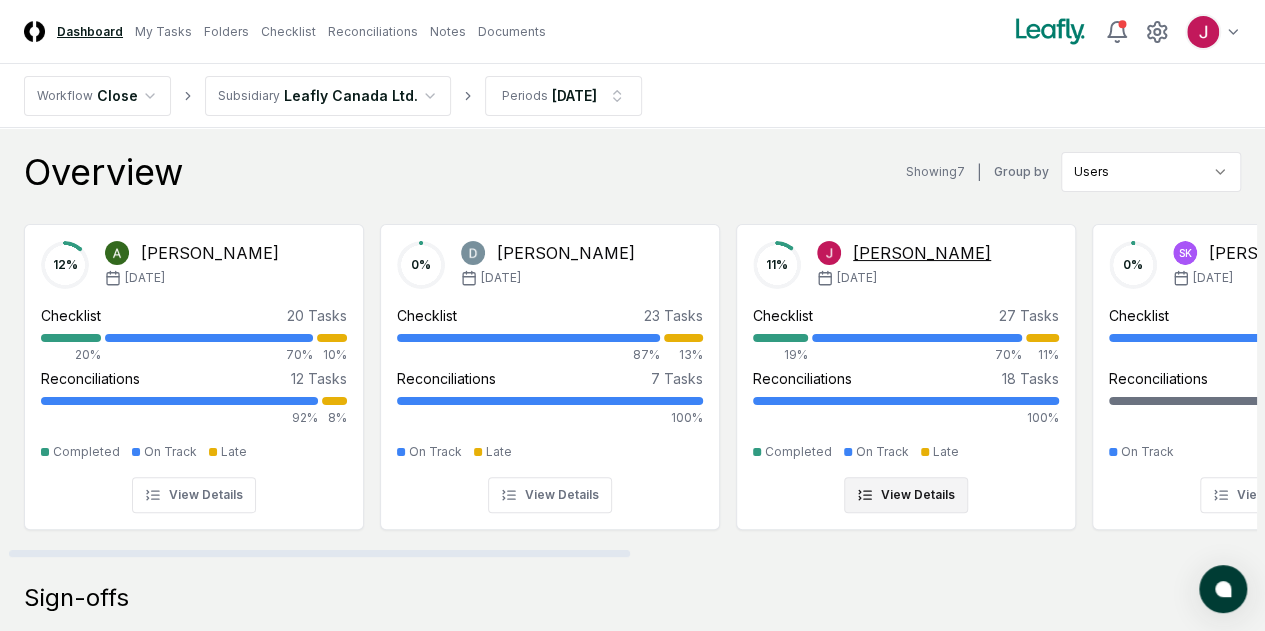 click on "Jun '25" at bounding box center (904, 278) 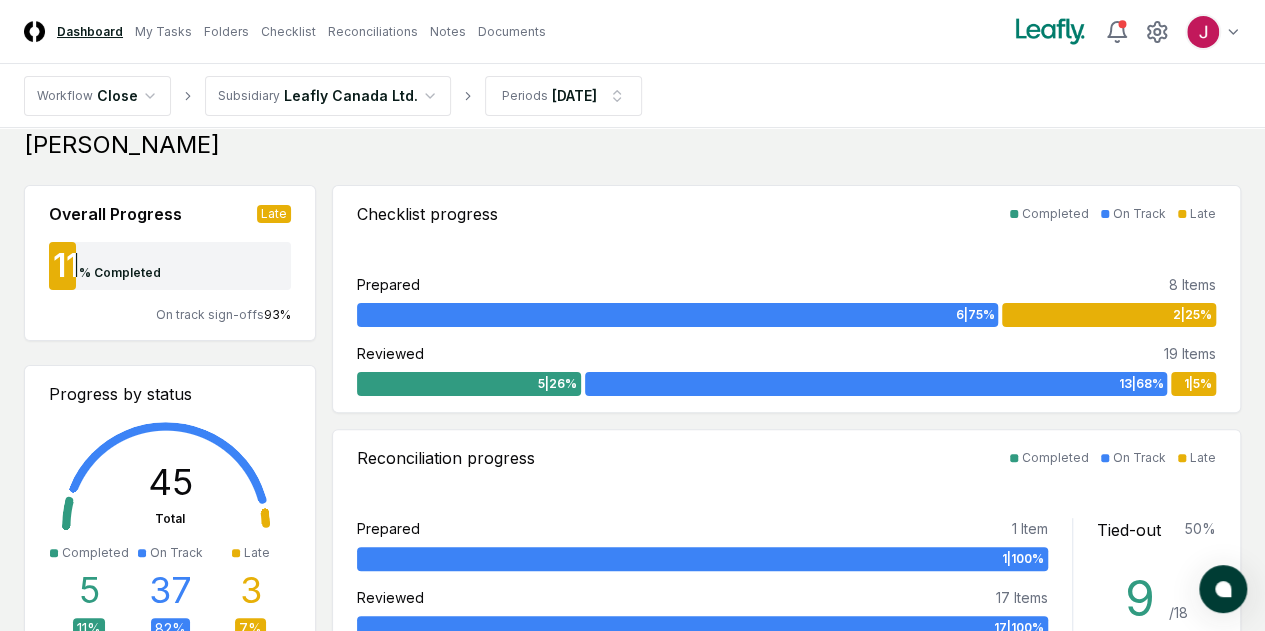 scroll, scrollTop: 0, scrollLeft: 0, axis: both 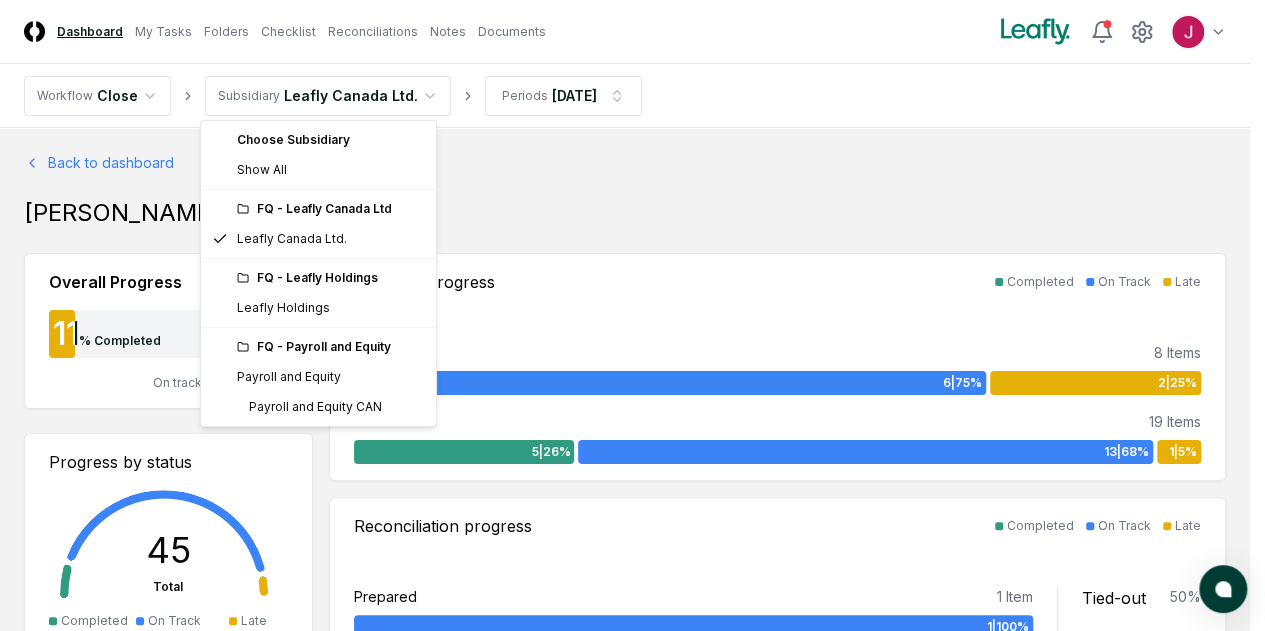 click on "CloseCore Dashboard My Tasks Folders Checklist Reconciliations Notes Documents Toggle navigation menu   Toggle user menu Workflow Close Subsidiary Leafly Canada Ltd. Periods Jun 2025 Back to dashboard John Falbo Overall Progress Late 11 % Completed On track sign-offs  93 % Progress by status 45 Total Completed 5 11 % On Track 37 82 % Late 3 7 % Checklist progress Completed On Track Late Prepared 8   Items 6  |  75 % 2  |  25 % Reviewed 19   Items 5  |  26 % 13  |  68 % 1  |  5 % Reconciliation progress Completed On Track Late Prepared 1   Item 1  |  100 % Reviewed 17   Items 17  |  100 % Tied-out 50 % 9   /  18 Sign-offs History -2 06/27 -1 1 2 3 4 5 07/08 0 3 6 9 12 Dues Sign-offs Timeline Showing   11   items Completed On Track Late Jul 6th  -   12th This week Jul 6 Sun Jul 7 Mon Jul 8 Tue Jul 9 Wed Jul 10 Thu Jul 11 Fri Jul 12 Sat 00 General Close Activities Jun '25 Jul 15th Checklist 0 1 1 Reconciliations 0 0 0 01 Cash and Cash Equivalents Jun '25 Jul 11th Checklist 1 0 1 Reconciliations 0 7 0 7 Jun '25" at bounding box center (632, 1001) 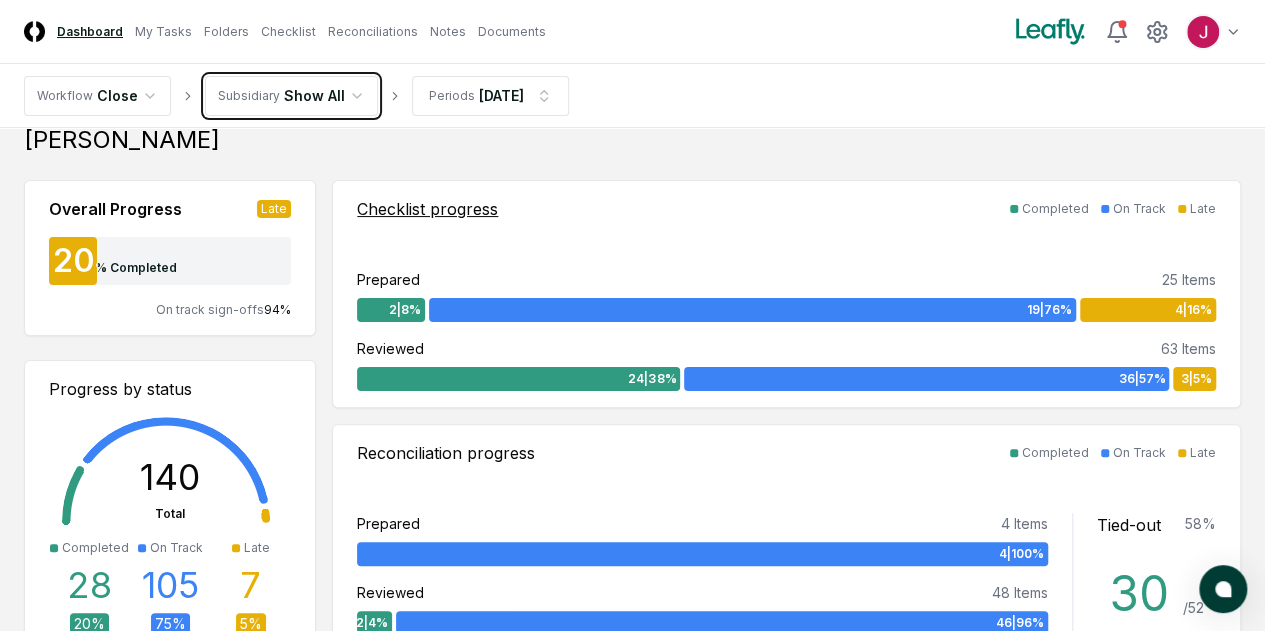 scroll, scrollTop: 0, scrollLeft: 0, axis: both 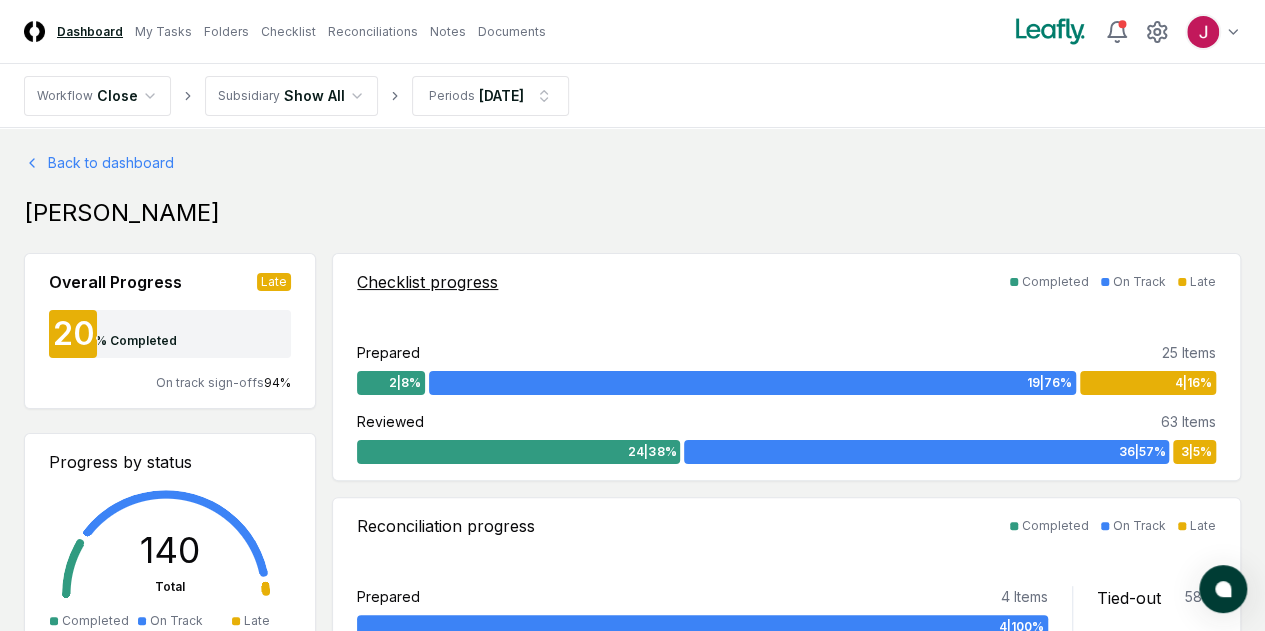 click on "Checklist progress" at bounding box center (427, 282) 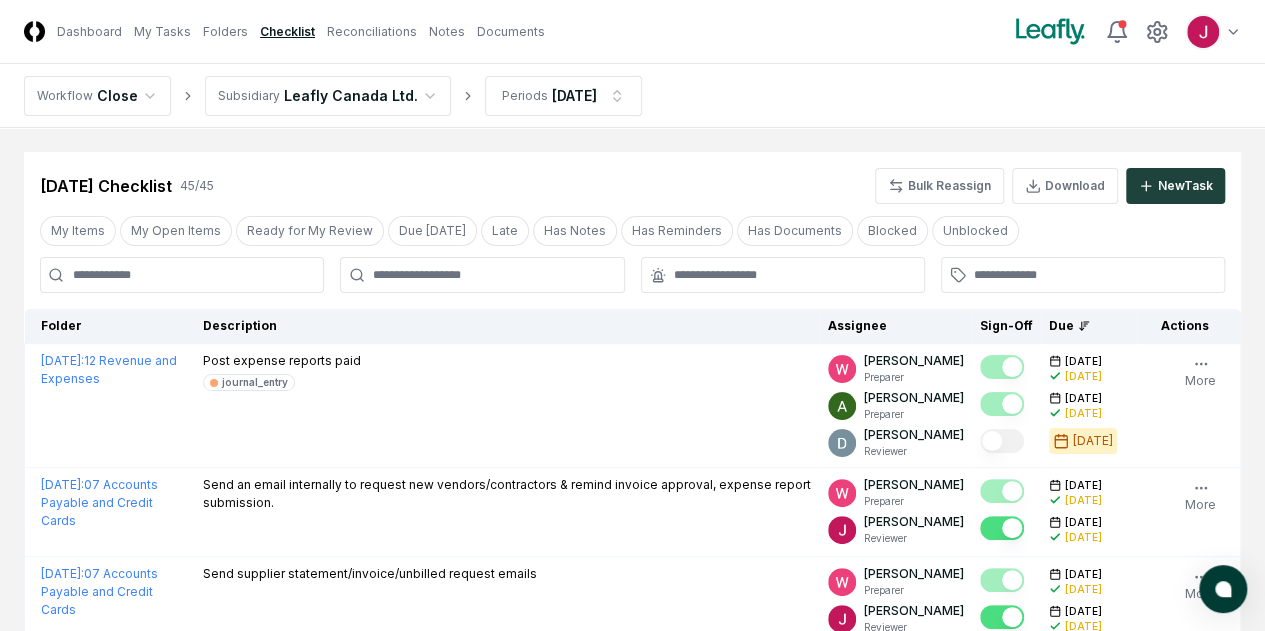 click on "CloseCore Dashboard My Tasks Folders Checklist Reconciliations Notes Documents Toggle navigation menu   Toggle user menu Workflow Close Subsidiary Leafly Canada Ltd. Periods Jun 2025 Cancel Reassign Jun 2025 Checklist 45 / 45 Bulk Reassign Download New  Task My Items My Open Items Ready for My Review Due Today Late Has Notes Has Reminders Has Documents Blocked Unblocked Clear Filter Folder Description Assignee Sign-Off   Due Actions June 2025 :  12 Revenue and Expenses Post expense reports paid journal_entry Walter Varela Preparer Annie Khederlarian Preparer Donna Jordan Reviewer 6/25/2025 7/1/2025 6/25/2025 7/1/2025 6/26/2025 Follow Notes Upload Reminder Duplicate Edit Task More June 2025 :  07 Accounts Payable and Credit Cards Send an email internally to request new vendors/contractors & remind invoice approval, expense report submission. Walter Varela Preparer John Falbo Reviewer 6/26/2025 7/1/2025 6/27/2025 7/1/2025 Order Follow Notes Upload Reminder Duplicate Edit Task More June 2025 :  Walter Varela" at bounding box center (632, 2298) 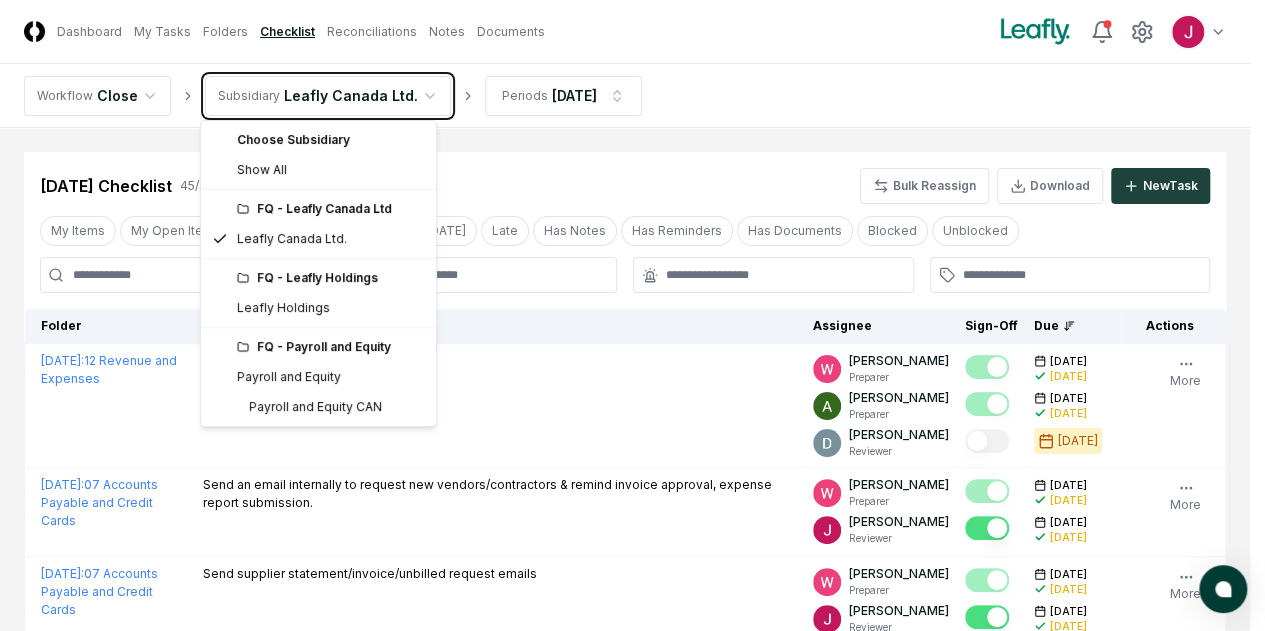 click on "CloseCore Dashboard My Tasks Folders Checklist Reconciliations Notes Documents Toggle navigation menu   Toggle user menu Workflow Close Subsidiary Leafly Canada Ltd. Periods Jun 2025 Cancel Reassign Jun 2025 Checklist 45 / 45 Bulk Reassign Download New  Task My Items My Open Items Ready for My Review Due Today Late Has Notes Has Reminders Has Documents Blocked Unblocked Clear Filter Folder Description Assignee Sign-Off   Due Actions June 2025 :  12 Revenue and Expenses Post expense reports paid journal_entry Walter Varela Preparer Annie Khederlarian Preparer Donna Jordan Reviewer 6/25/2025 7/1/2025 6/25/2025 7/1/2025 6/26/2025 Follow Notes Upload Reminder Duplicate Edit Task More June 2025 :  07 Accounts Payable and Credit Cards Send an email internally to request new vendors/contractors & remind invoice approval, expense report submission. Walter Varela Preparer John Falbo Reviewer 6/26/2025 7/1/2025 6/27/2025 7/1/2025 Order Follow Notes Upload Reminder Duplicate Edit Task More June 2025 :  Walter Varela" at bounding box center [632, 2298] 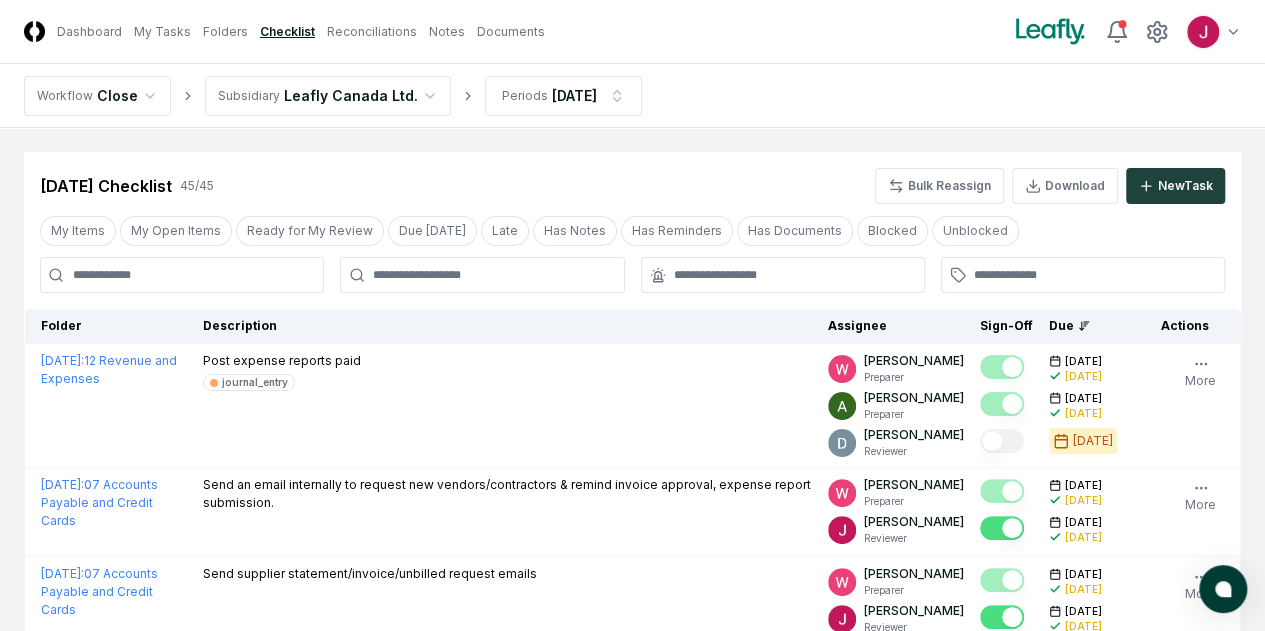 click on "CloseCore Dashboard My Tasks Folders Checklist Reconciliations Notes Documents Toggle navigation menu   Toggle user menu Workflow Close Subsidiary Leafly Canada Ltd. Periods Jun 2025 Cancel Reassign Jun 2025 Checklist 45 / 45 Bulk Reassign Download New  Task My Items My Open Items Ready for My Review Due Today Late Has Notes Has Reminders Has Documents Blocked Unblocked Clear Filter Folder Description Assignee Sign-Off   Due Actions June 2025 :  12 Revenue and Expenses Post expense reports paid journal_entry Walter Varela Preparer Annie Khederlarian Preparer Donna Jordan Reviewer 6/25/2025 7/1/2025 6/25/2025 7/1/2025 6/26/2025 Follow Notes Upload Reminder Duplicate Edit Task More June 2025 :  07 Accounts Payable and Credit Cards Send an email internally to request new vendors/contractors & remind invoice approval, expense report submission. Walter Varela Preparer John Falbo Reviewer 6/26/2025 7/1/2025 6/27/2025 7/1/2025 Order Follow Notes Upload Reminder Duplicate Edit Task More June 2025 :  Walter Varela" at bounding box center [632, 2298] 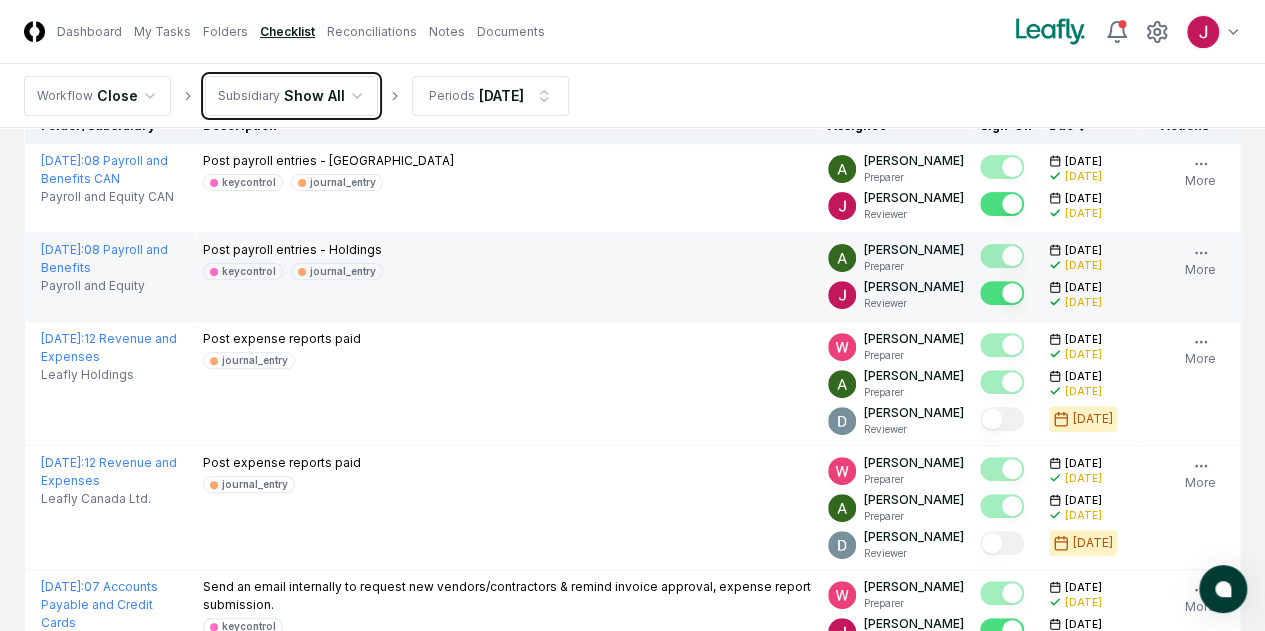 scroll, scrollTop: 0, scrollLeft: 0, axis: both 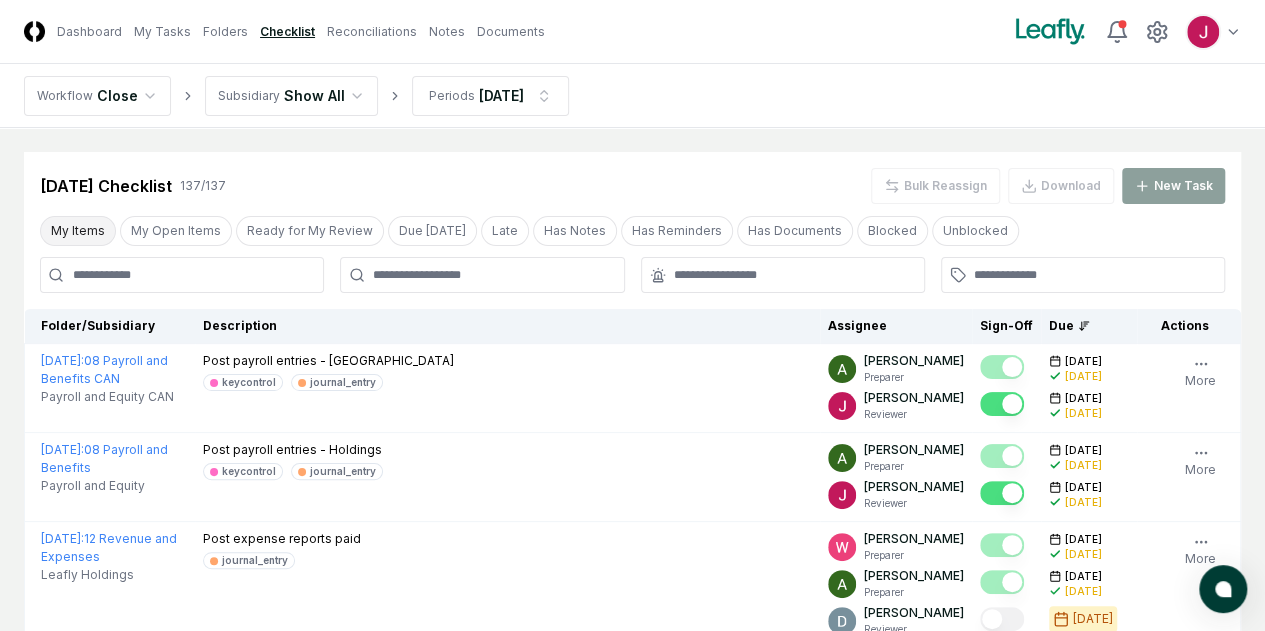 click on "My Items" at bounding box center [78, 231] 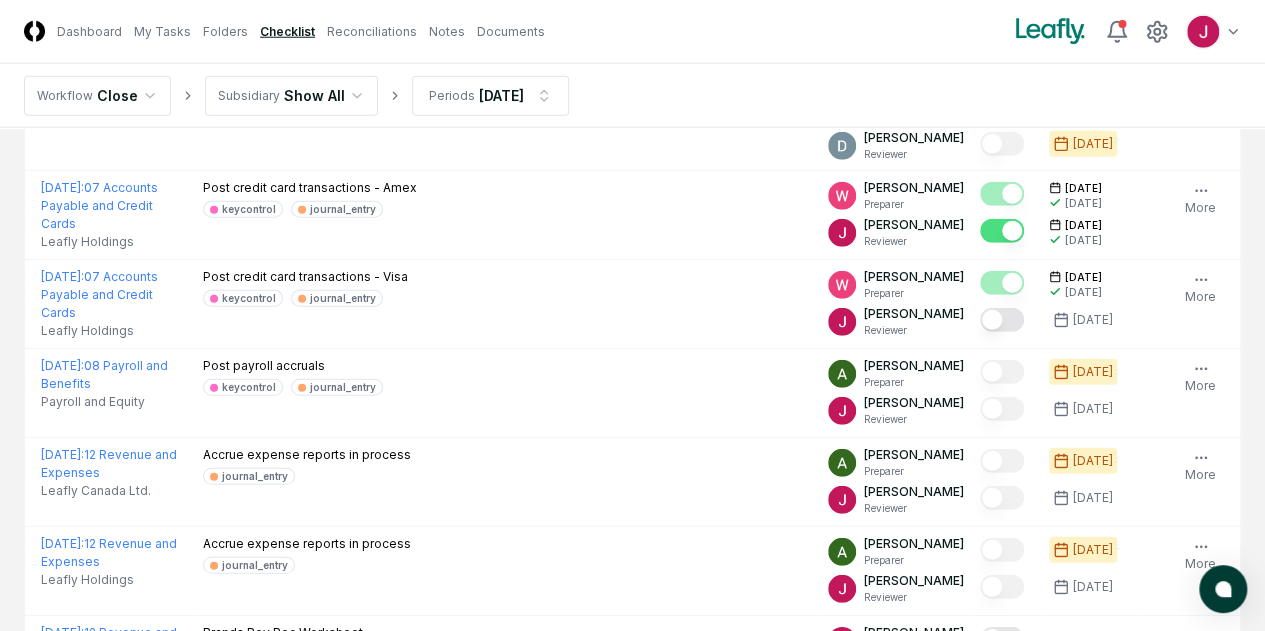 scroll, scrollTop: 2800, scrollLeft: 0, axis: vertical 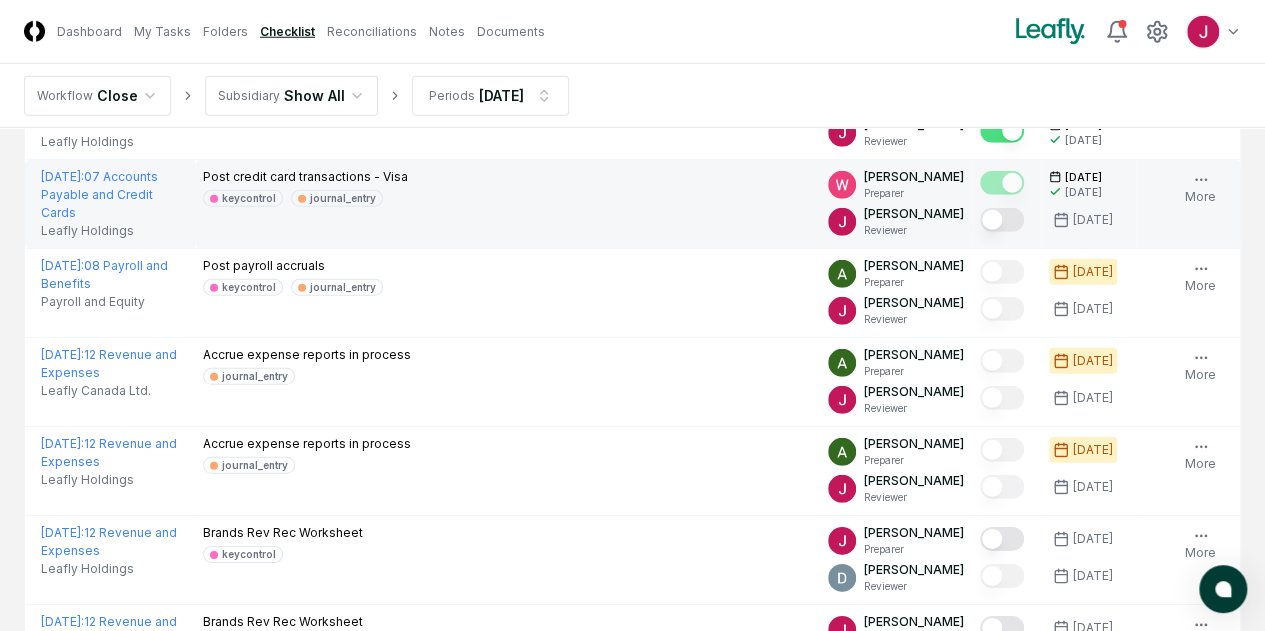 click at bounding box center [1002, 220] 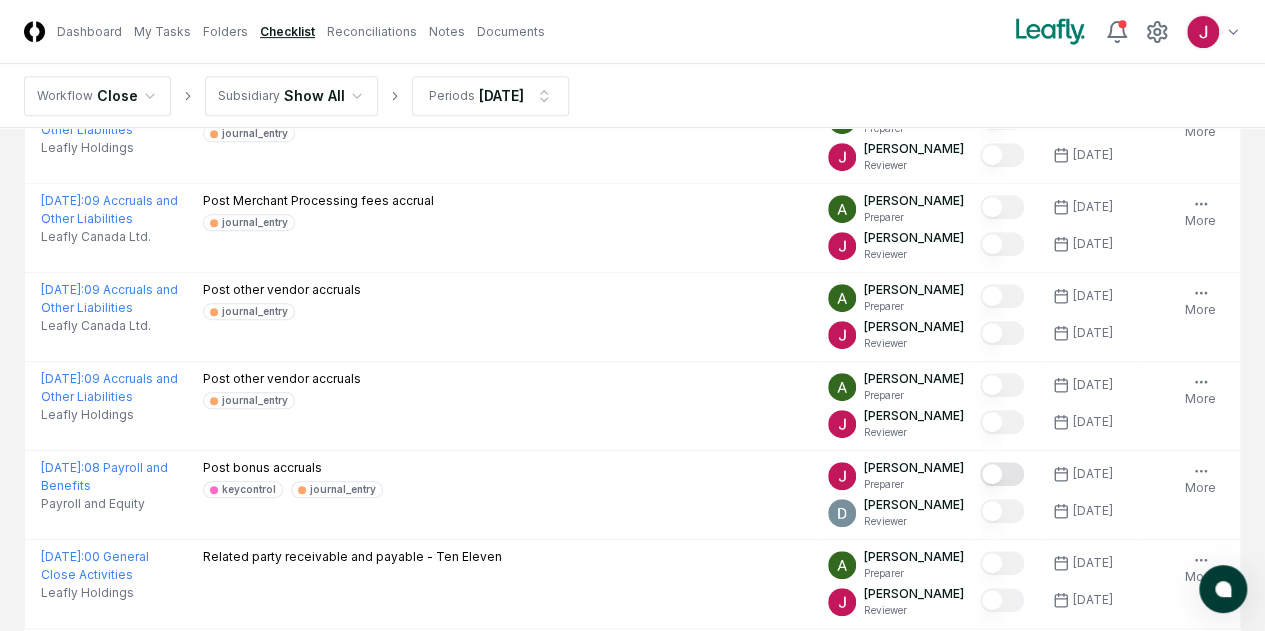 scroll, scrollTop: 4364, scrollLeft: 0, axis: vertical 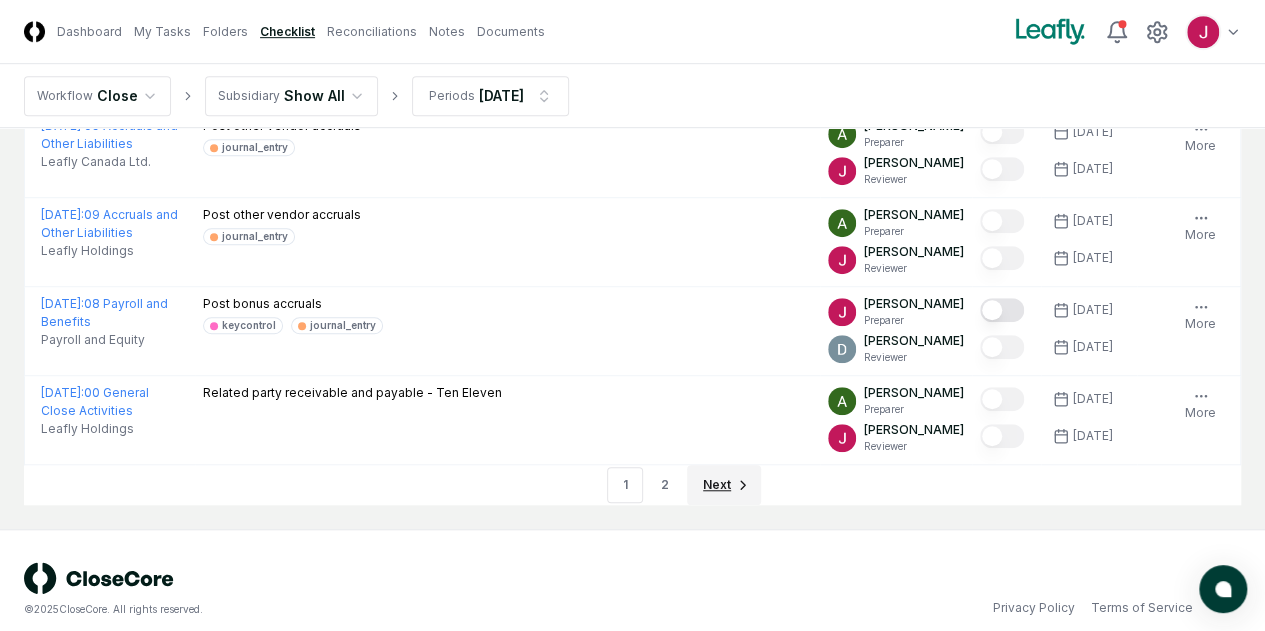 click on "Next" at bounding box center (717, 485) 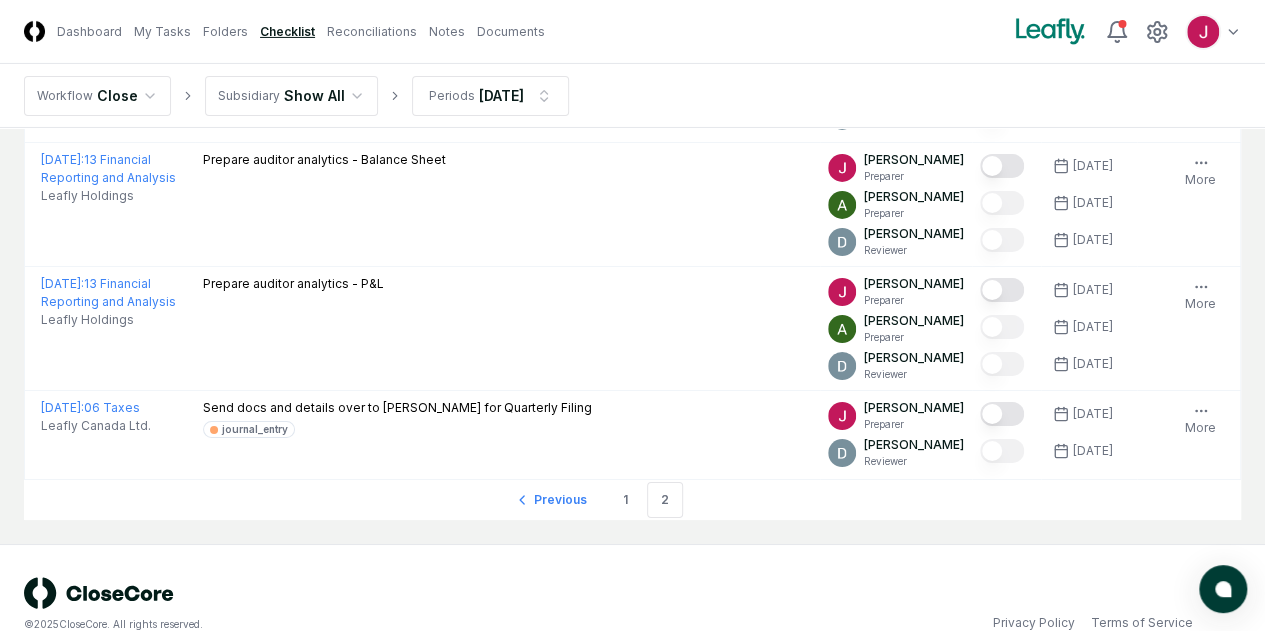 scroll, scrollTop: 3475, scrollLeft: 0, axis: vertical 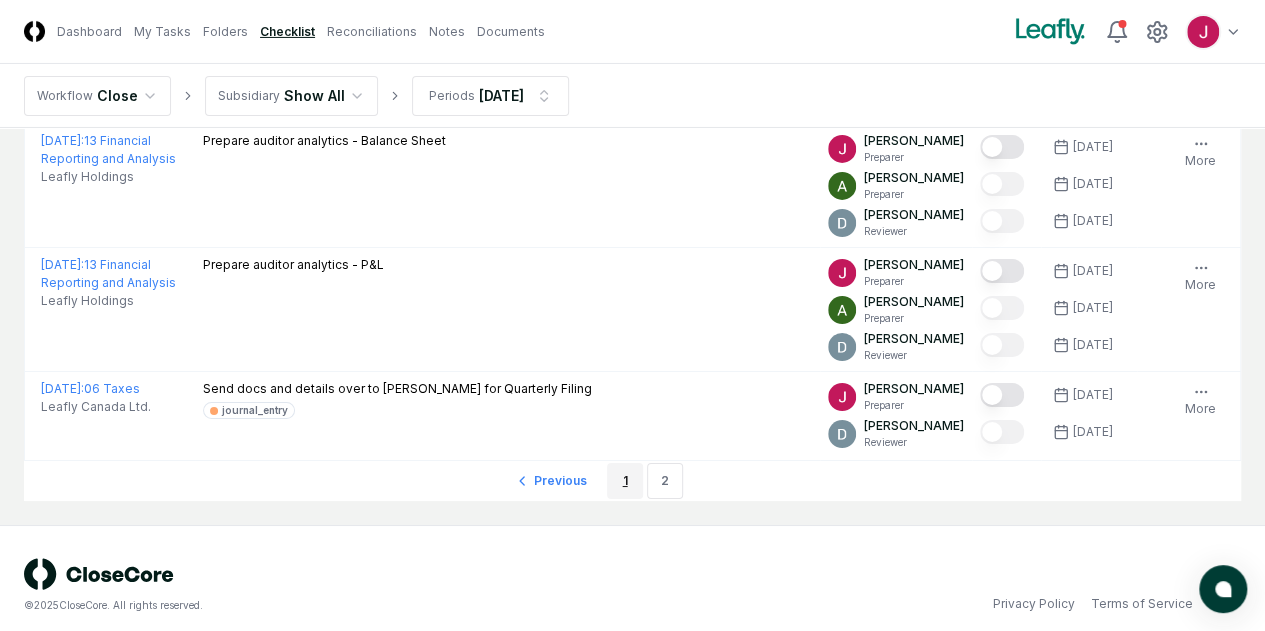 click on "1" at bounding box center (625, 481) 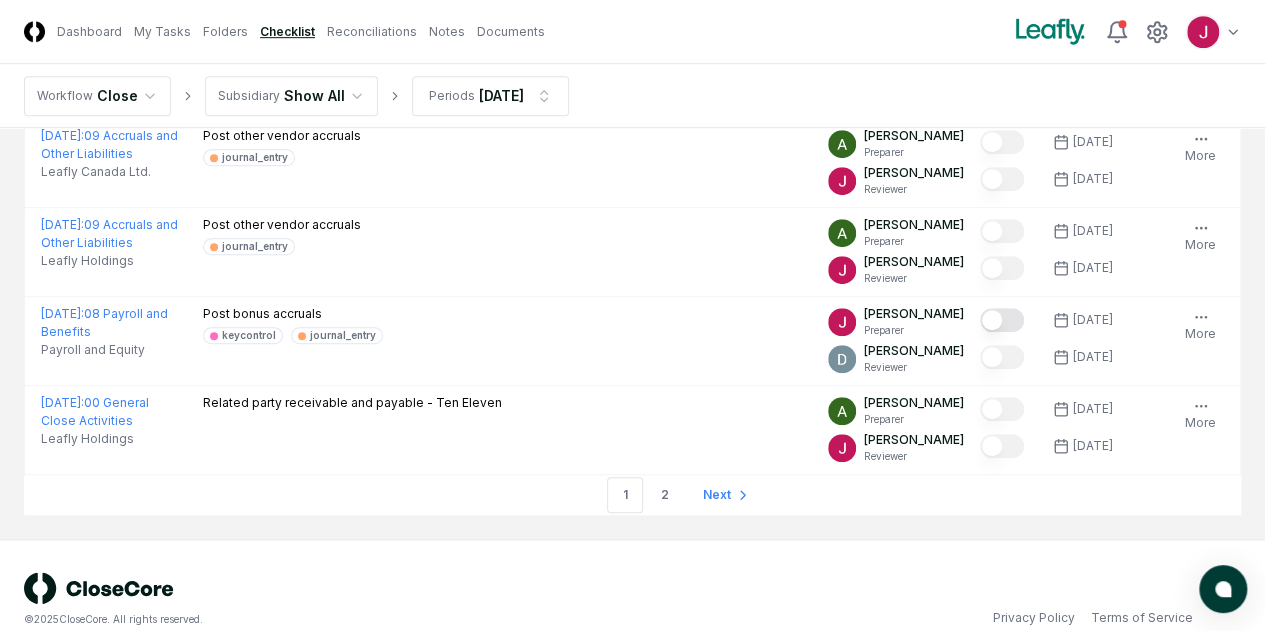 scroll, scrollTop: 4364, scrollLeft: 0, axis: vertical 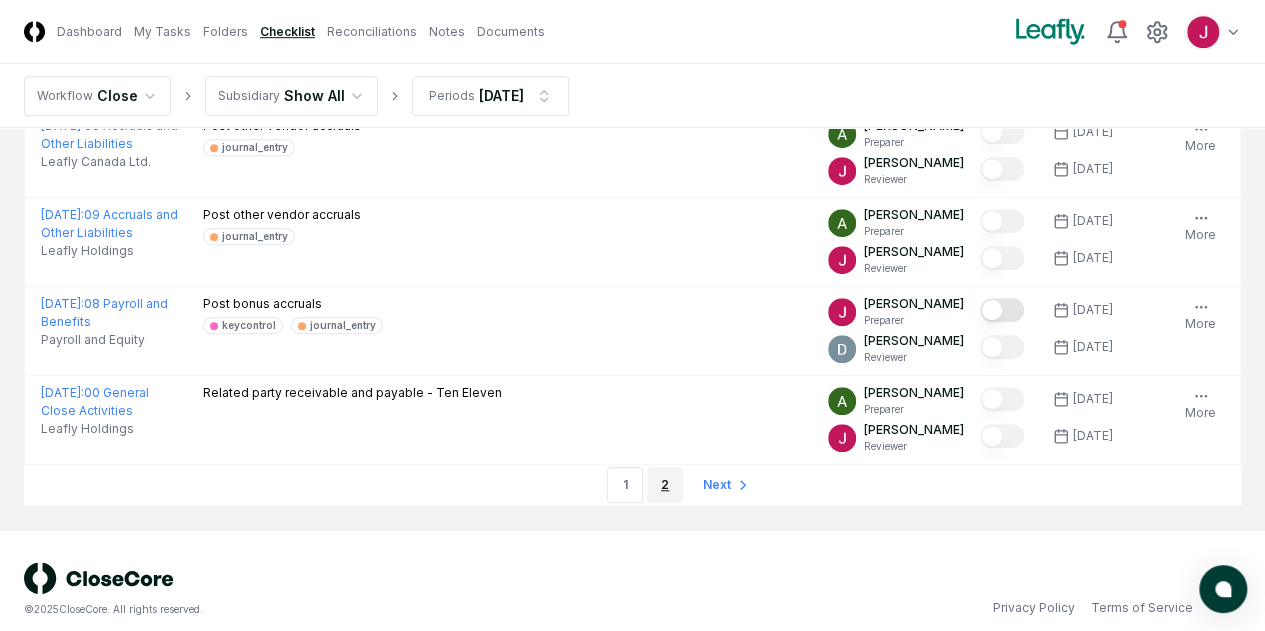 click on "2" at bounding box center (665, 485) 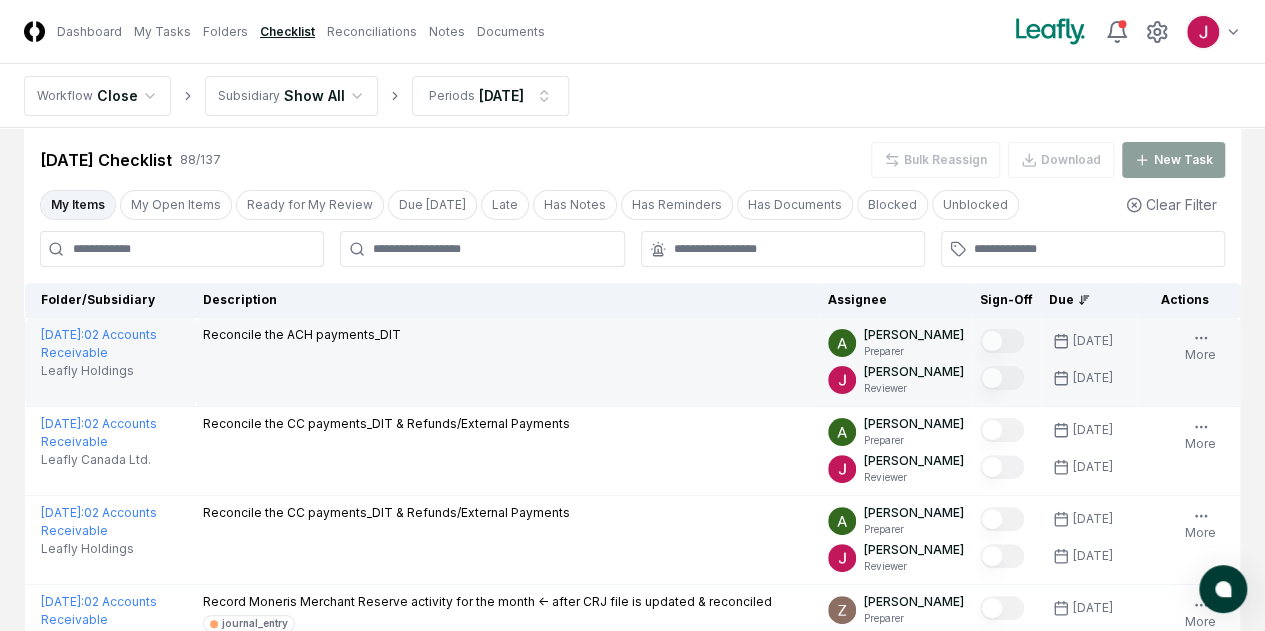 scroll, scrollTop: 0, scrollLeft: 0, axis: both 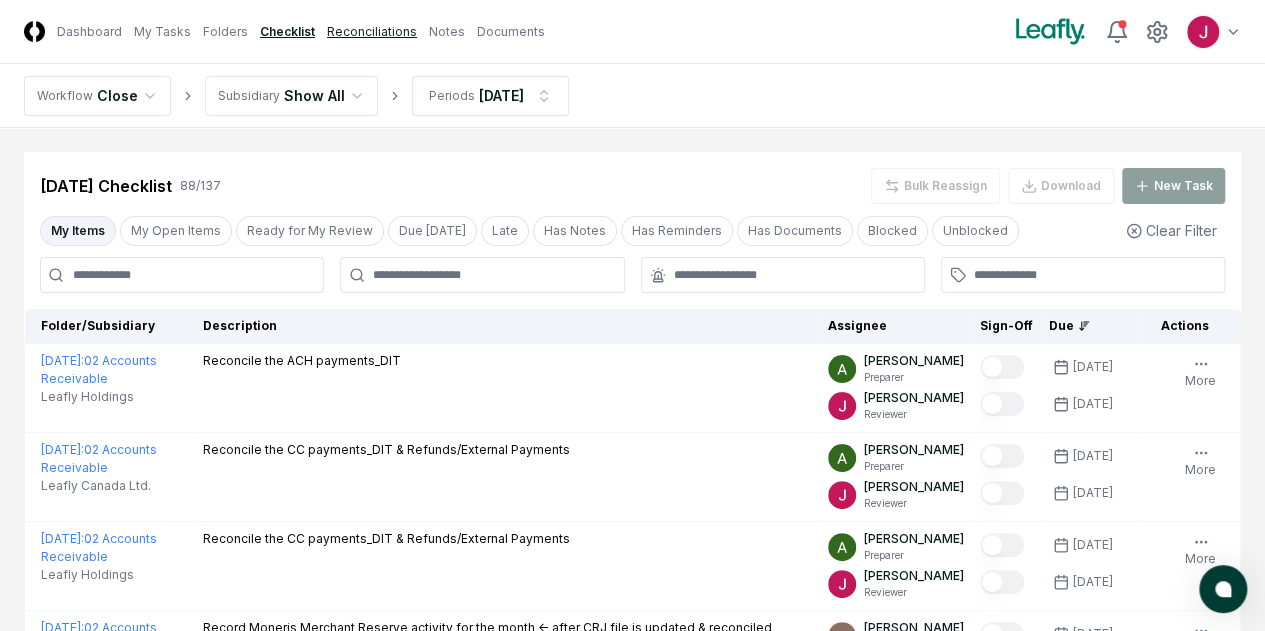 click on "Reconciliations" at bounding box center [372, 32] 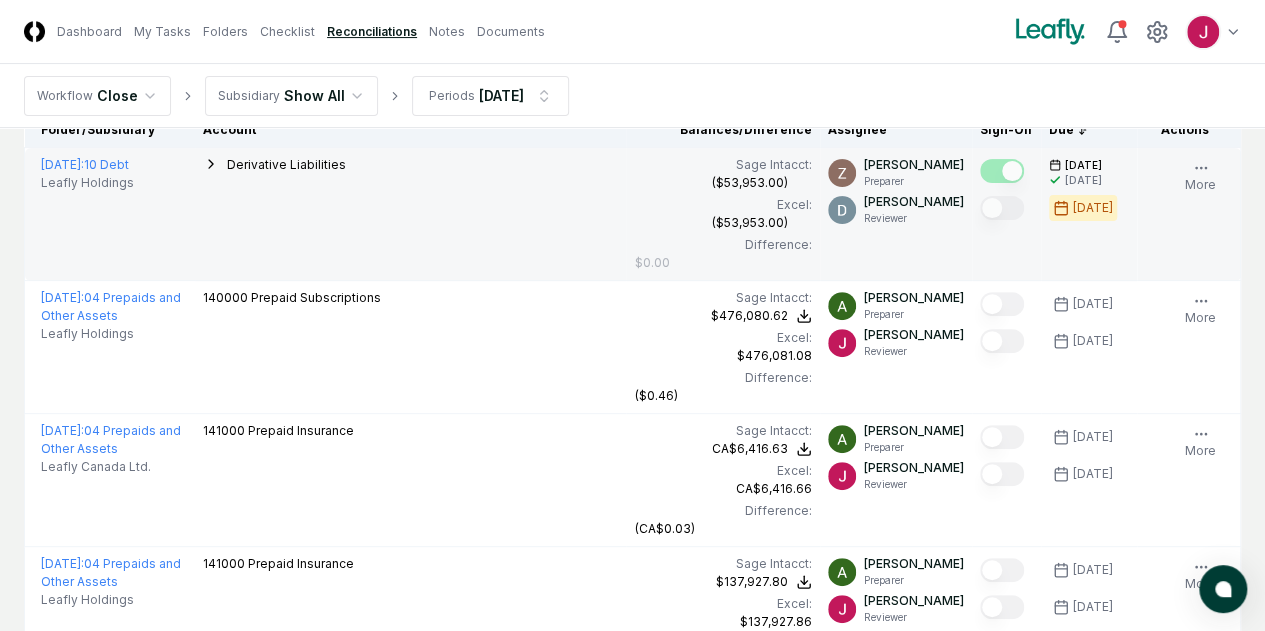 scroll, scrollTop: 0, scrollLeft: 0, axis: both 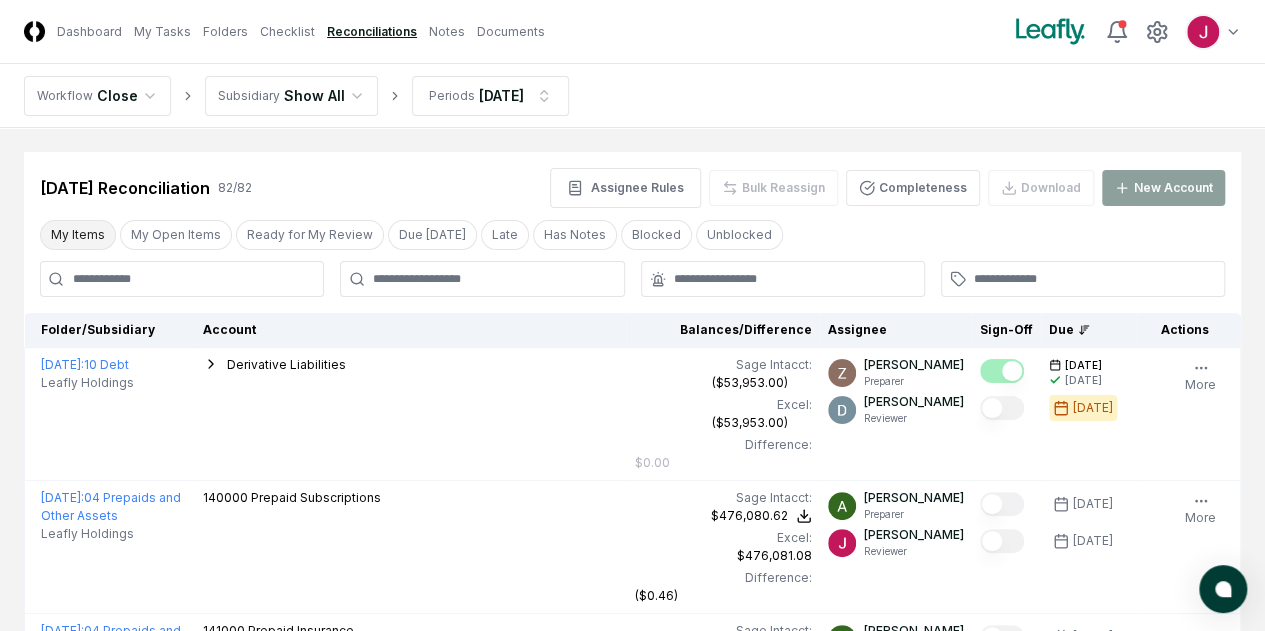 click on "My Items" at bounding box center [78, 235] 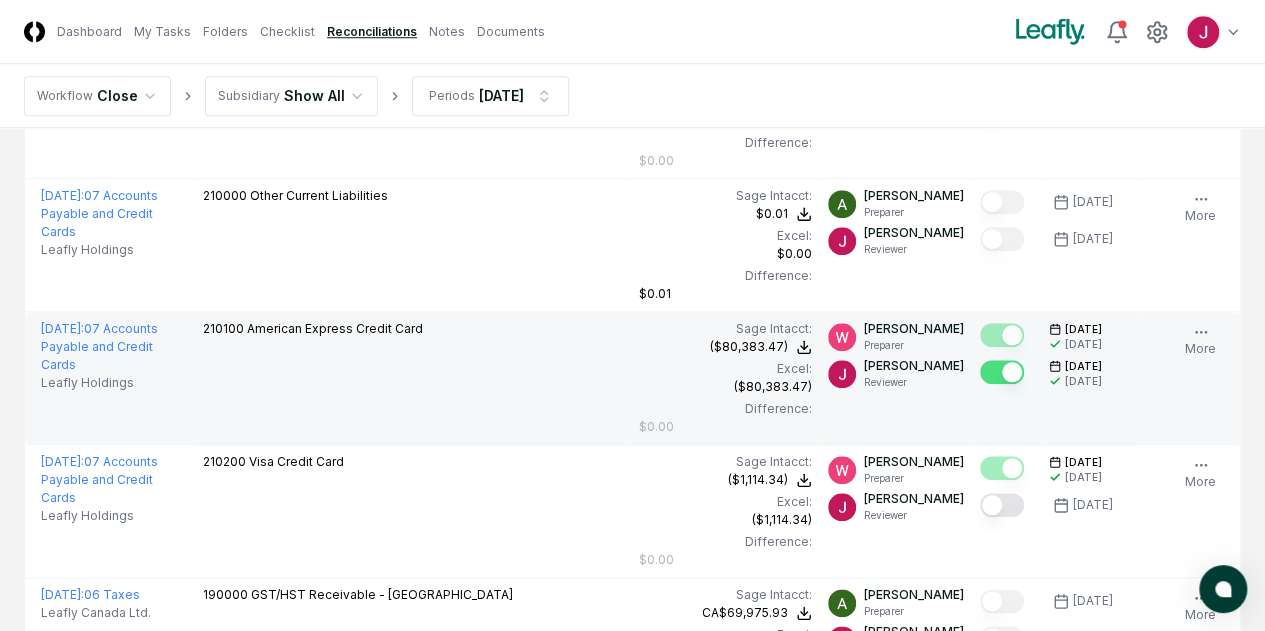 scroll, scrollTop: 900, scrollLeft: 0, axis: vertical 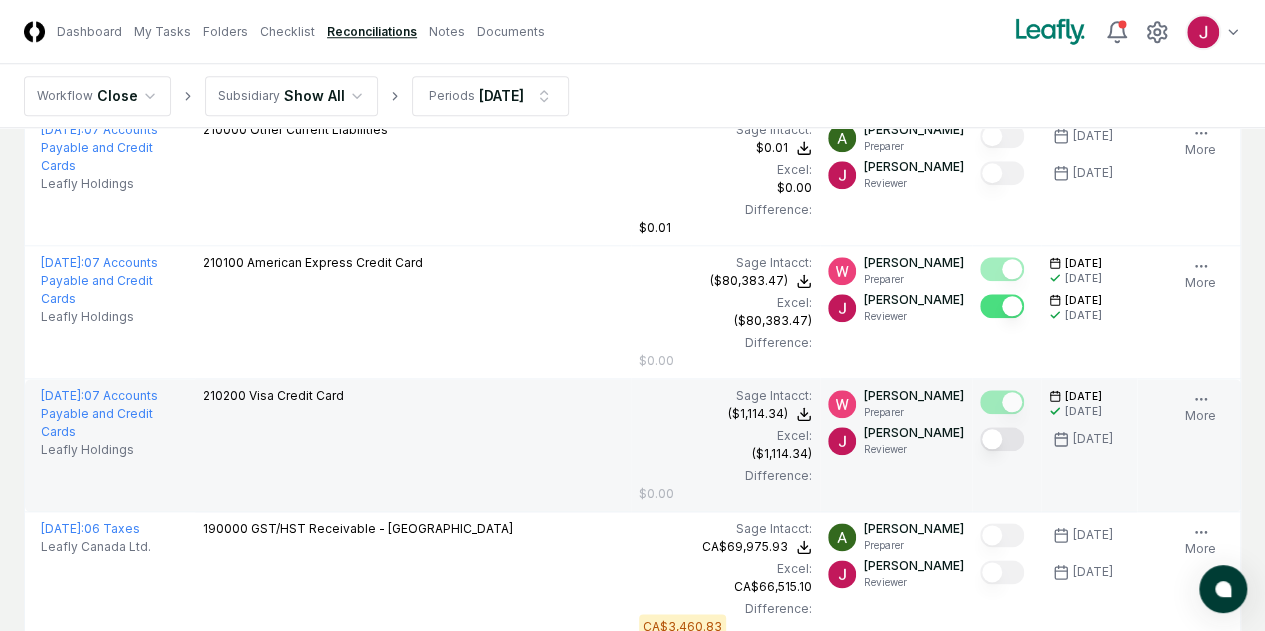 click at bounding box center [1002, 439] 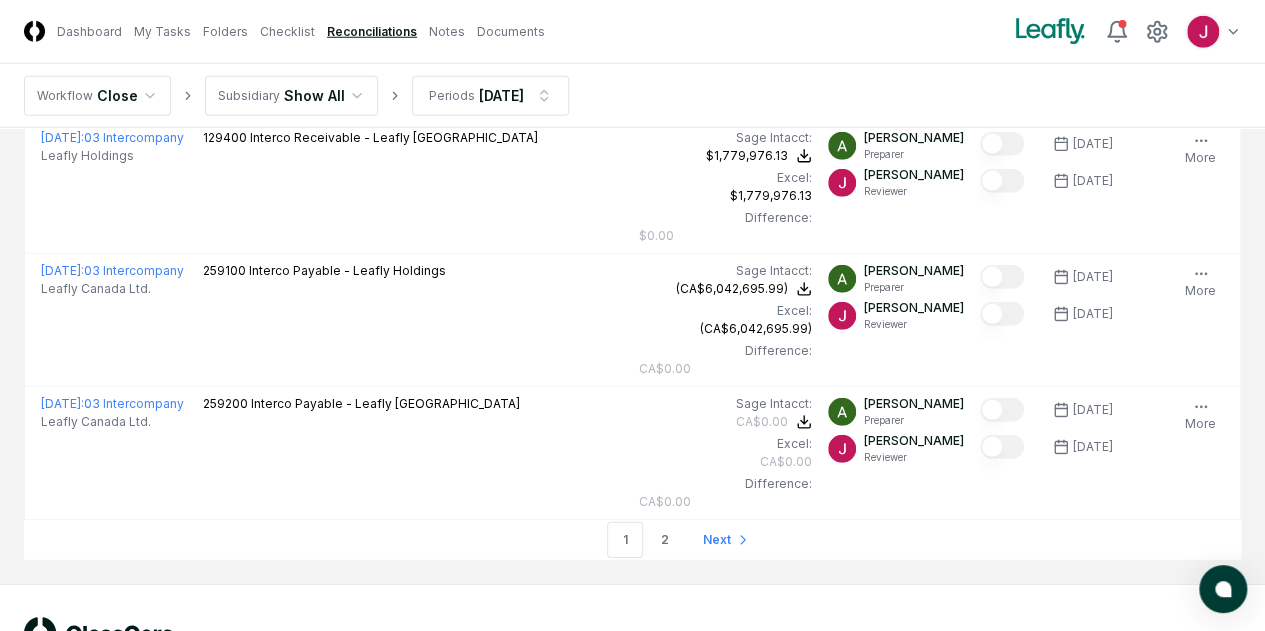 scroll, scrollTop: 6621, scrollLeft: 0, axis: vertical 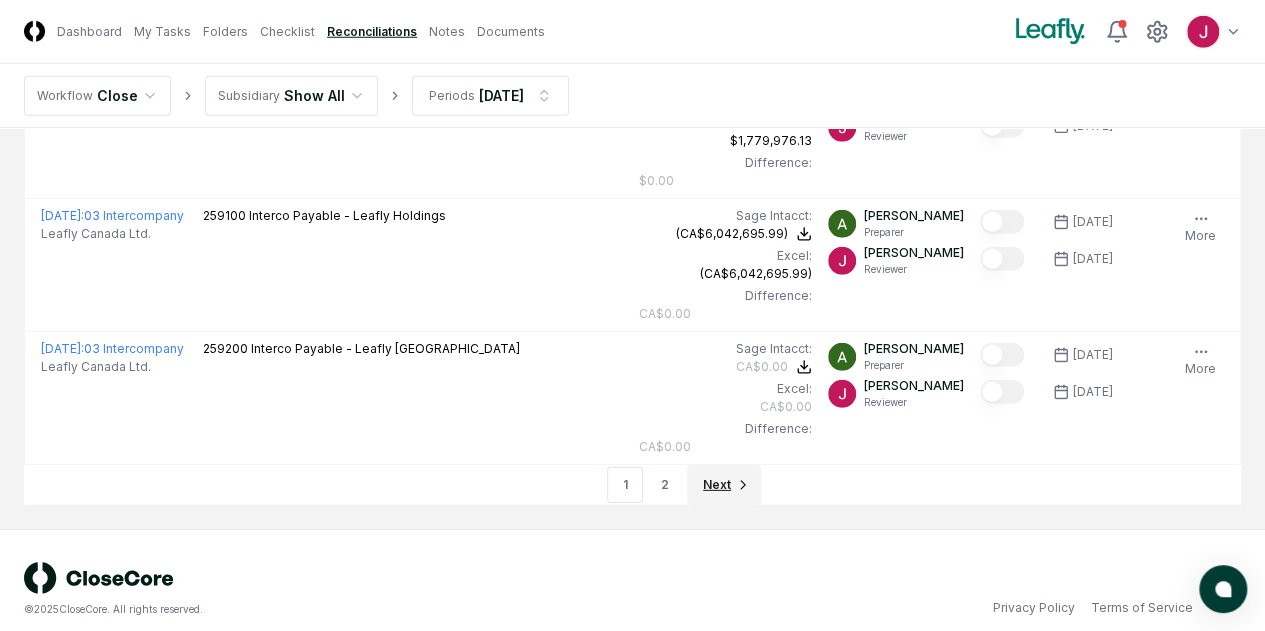 click on "Next" at bounding box center [717, 485] 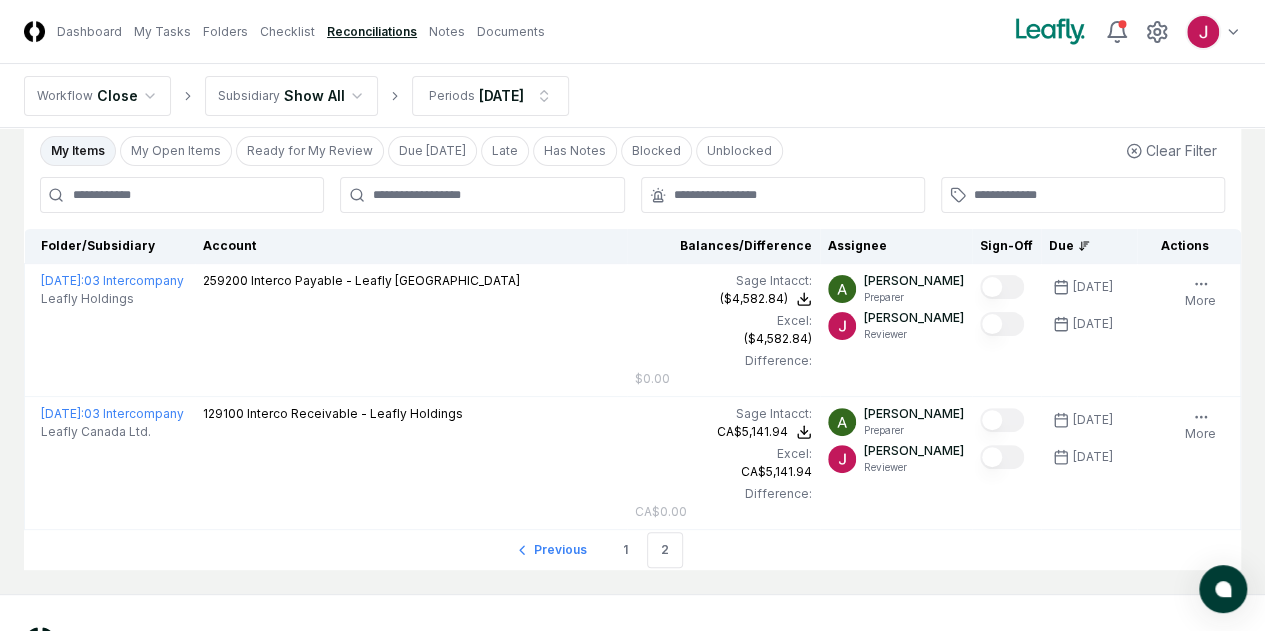 scroll, scrollTop: 165, scrollLeft: 0, axis: vertical 